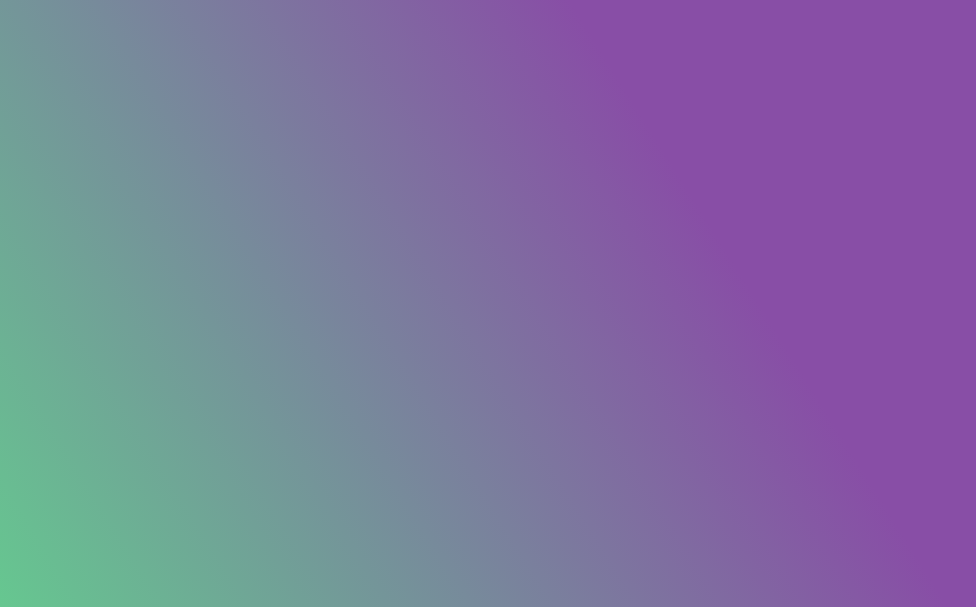 scroll, scrollTop: 0, scrollLeft: 0, axis: both 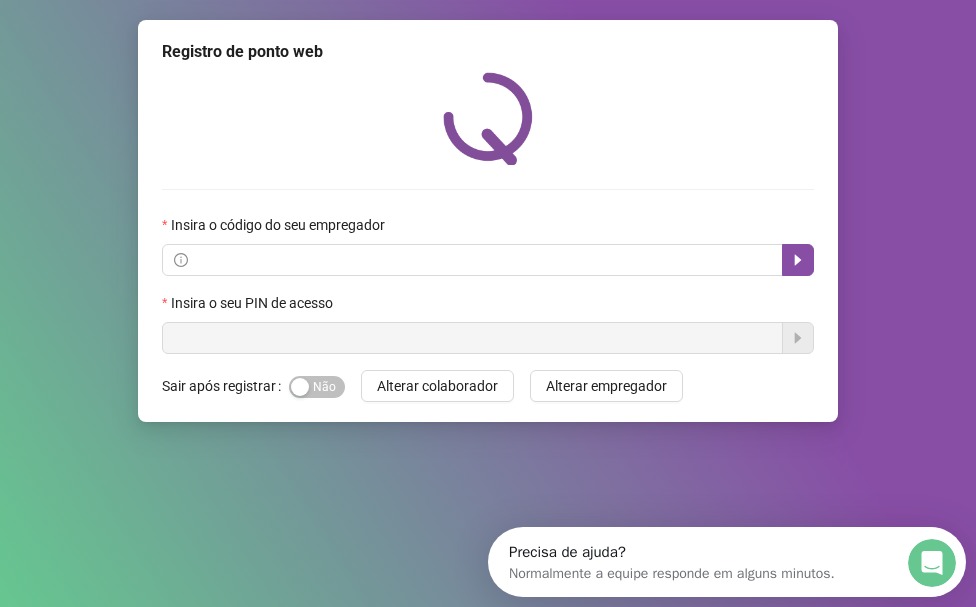 click on "Registro de ponto web Insira o código do seu empregador Insira o seu PIN de acesso Sair após registrar Sim Não Alterar colaborador Alterar empregador" at bounding box center [488, 303] 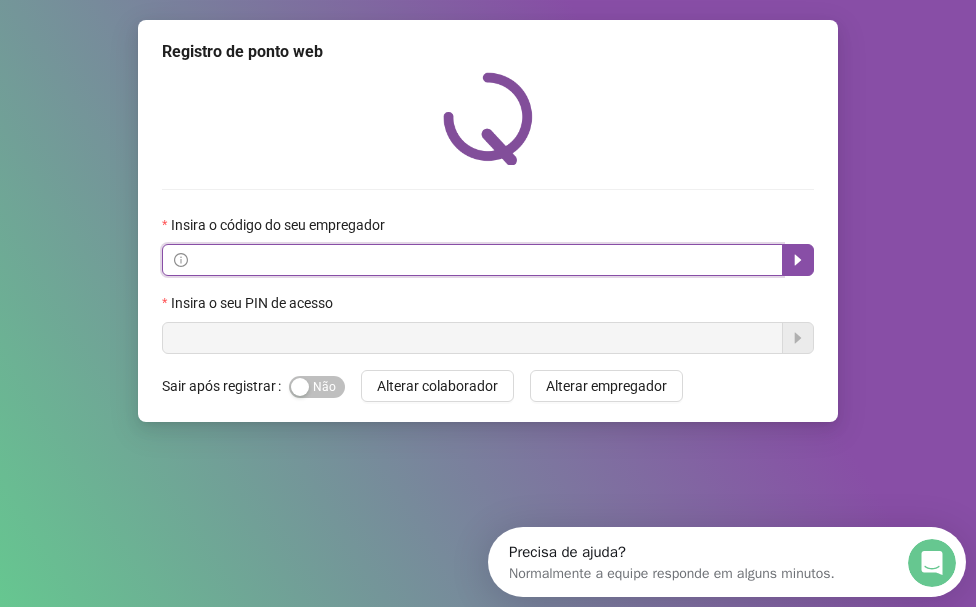 click at bounding box center (481, 260) 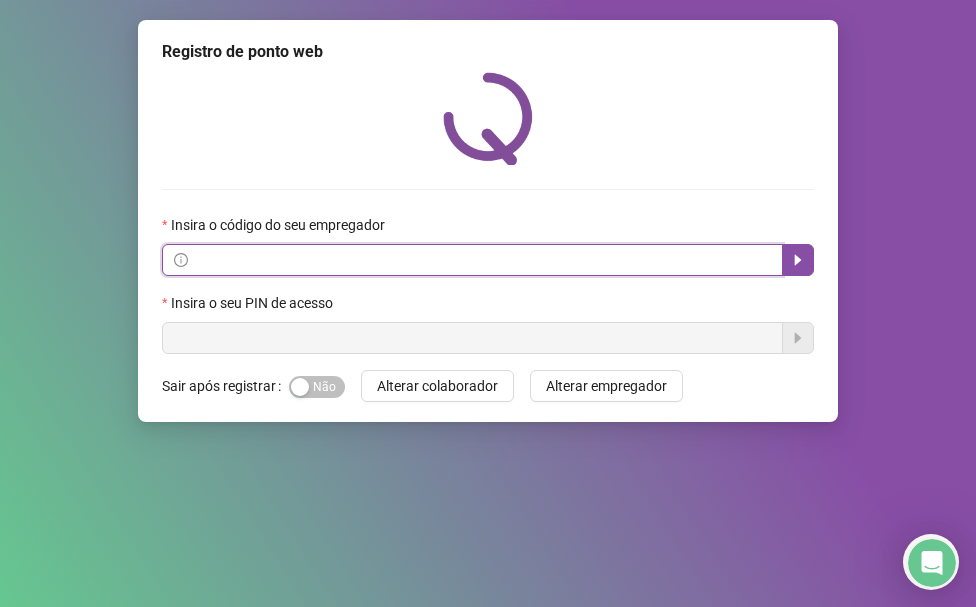 paste on "**********" 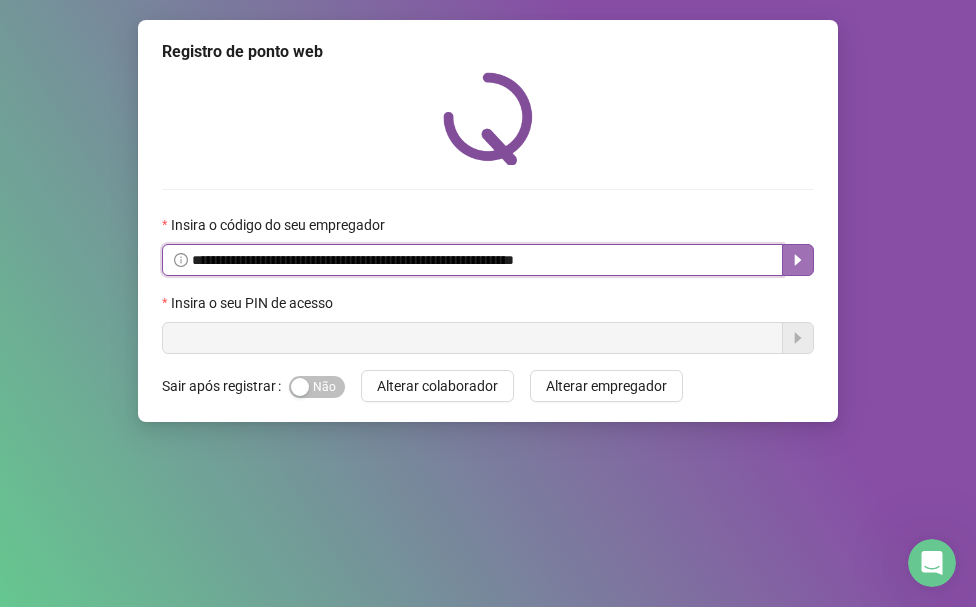 click 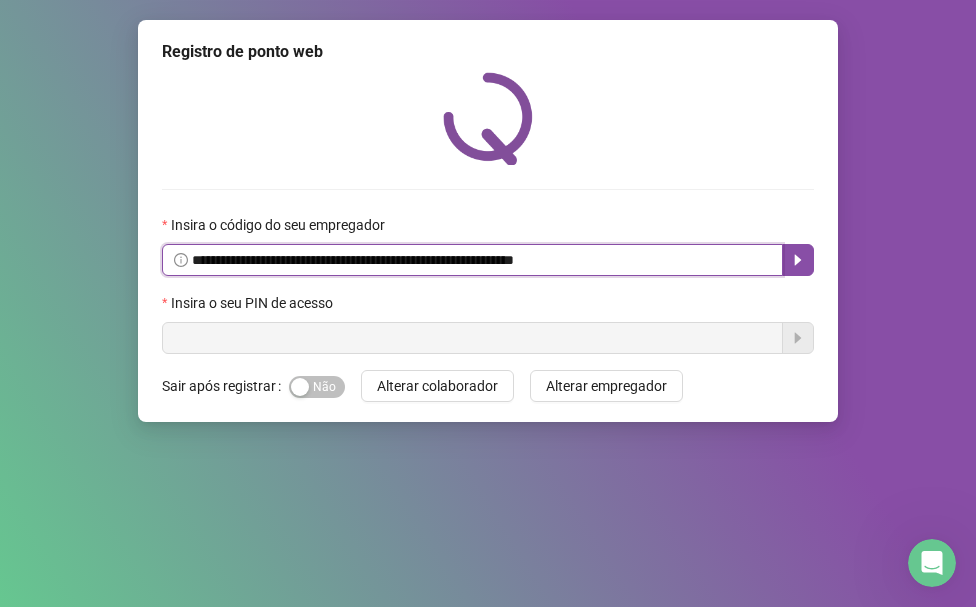 type on "**********" 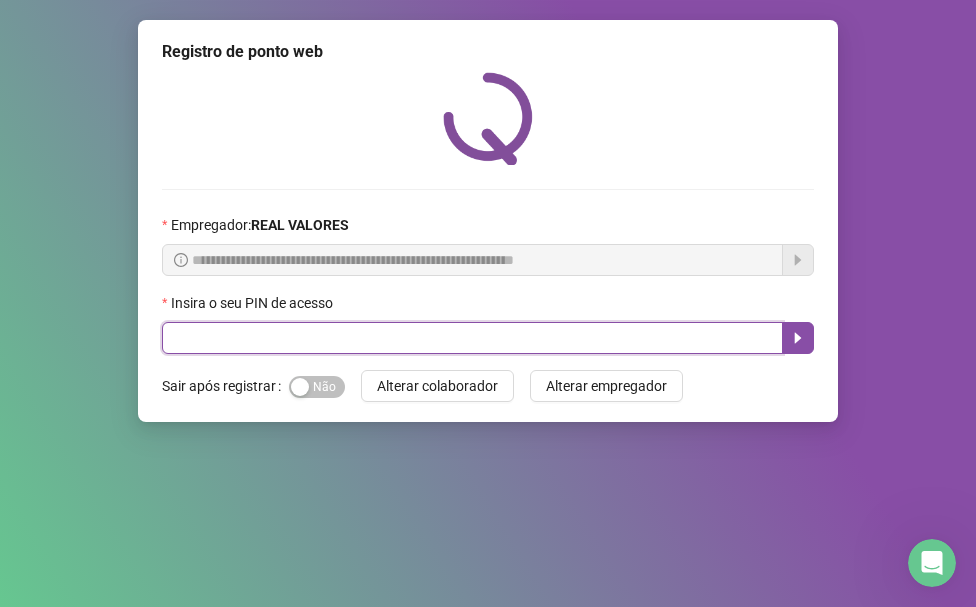 click at bounding box center [472, 338] 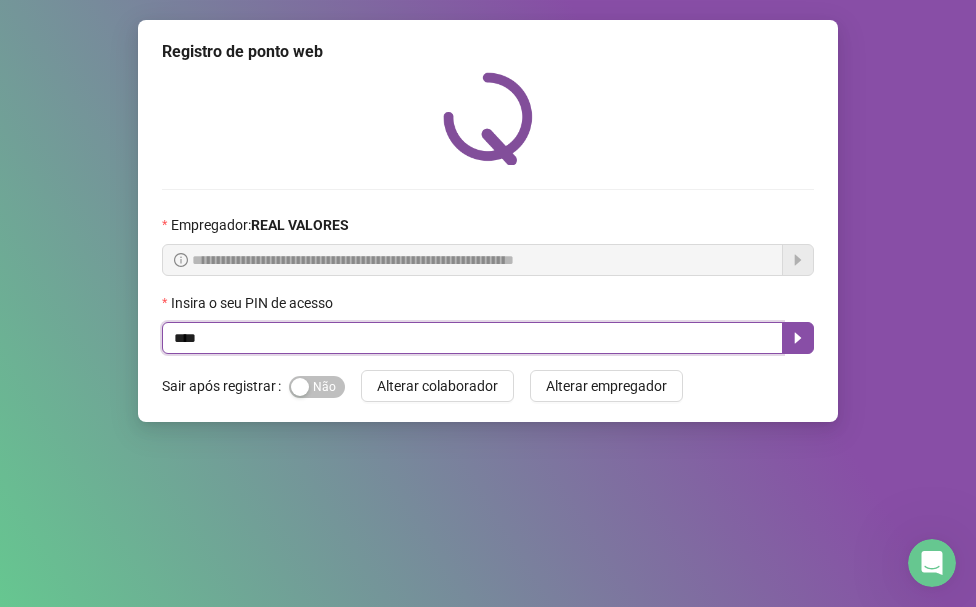 type on "*****" 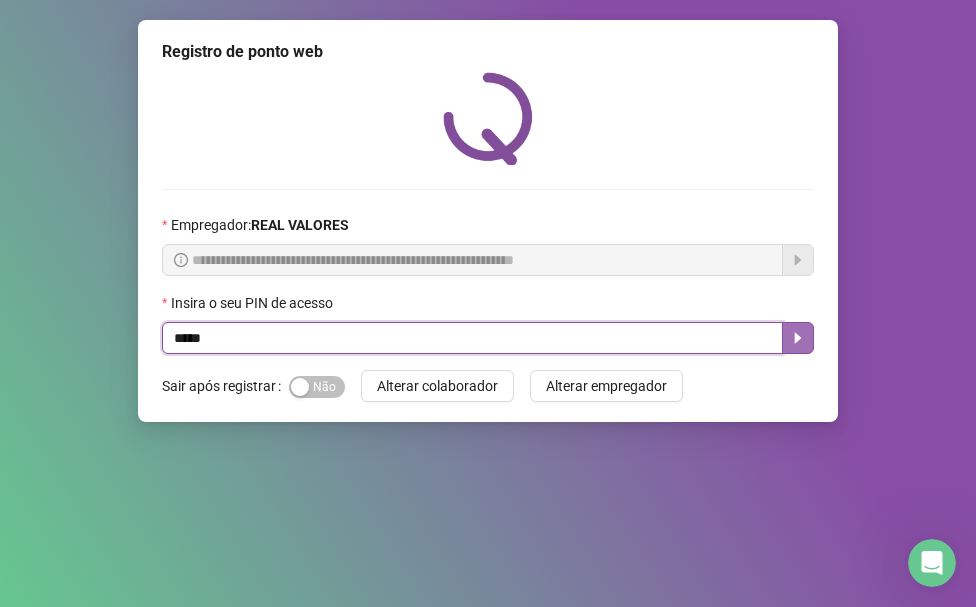 click at bounding box center [798, 338] 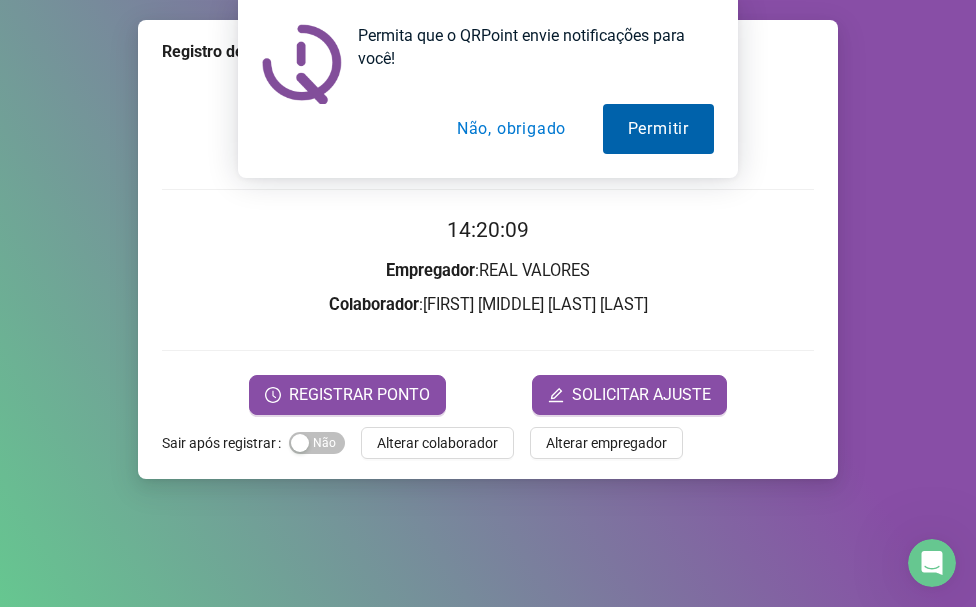 click on "Permitir" at bounding box center [658, 129] 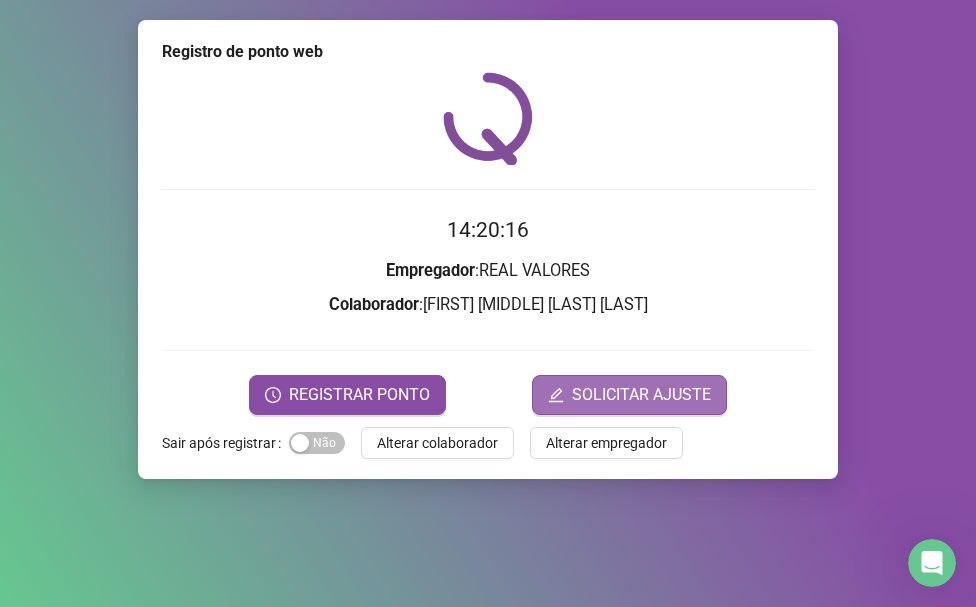 click on "SOLICITAR AJUSTE" at bounding box center [641, 395] 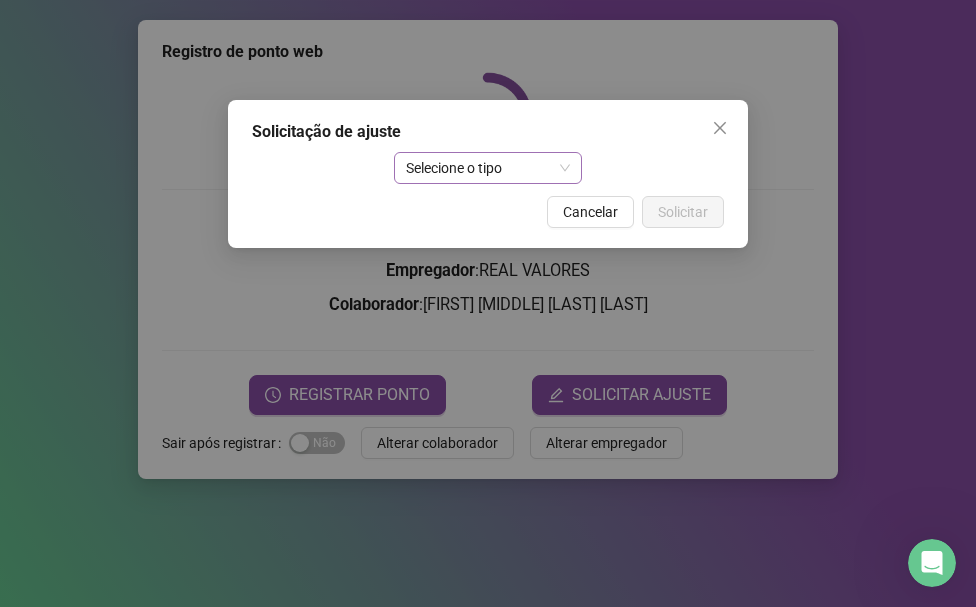 click on "Selecione o tipo" at bounding box center [488, 168] 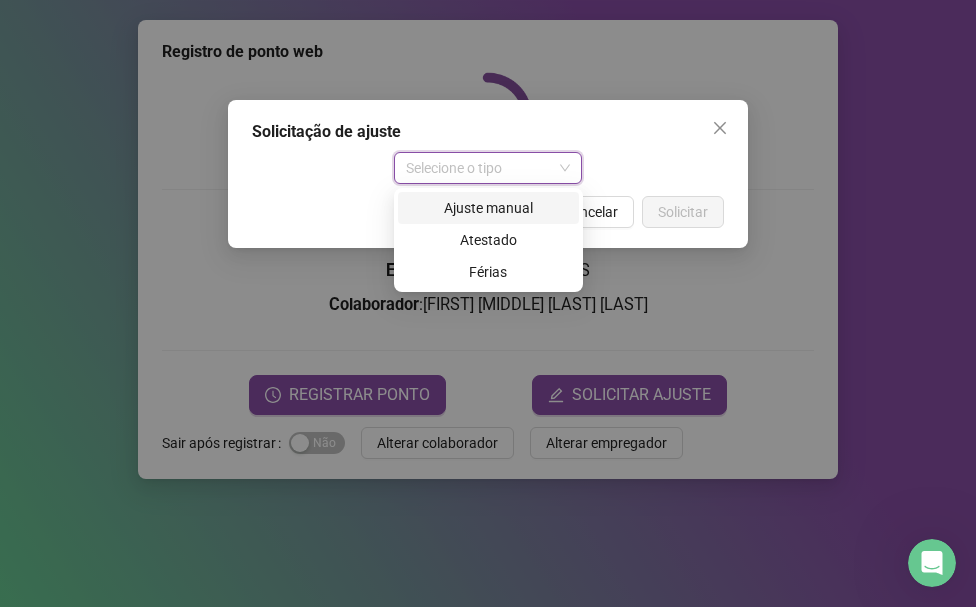 click on "Ajuste manual" at bounding box center (488, 208) 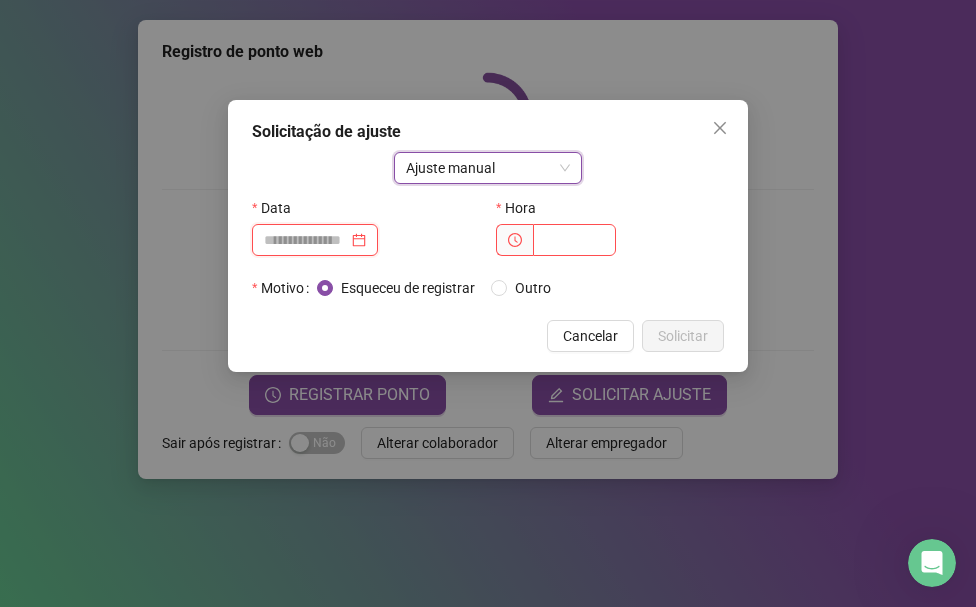 click at bounding box center [306, 240] 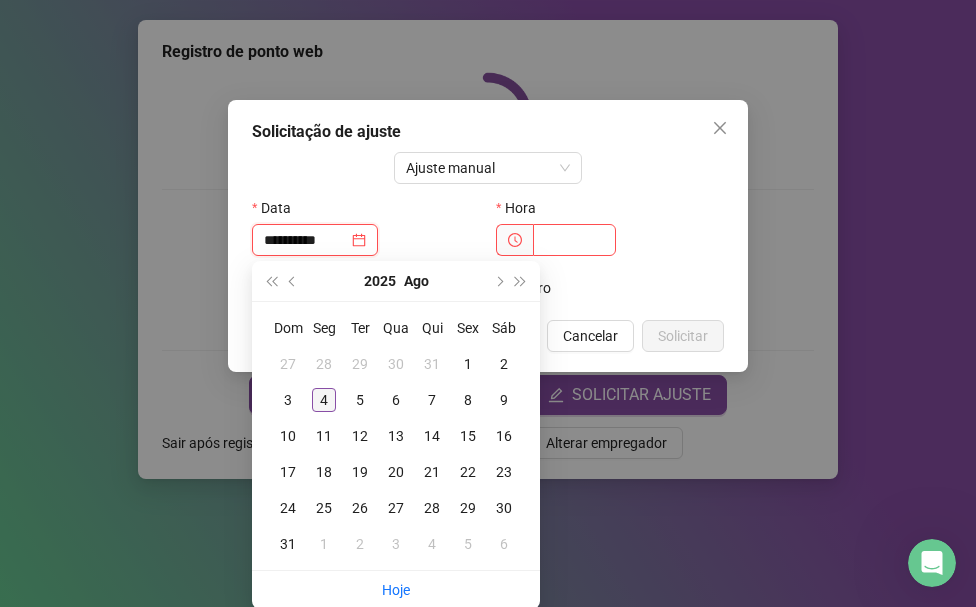 type on "**********" 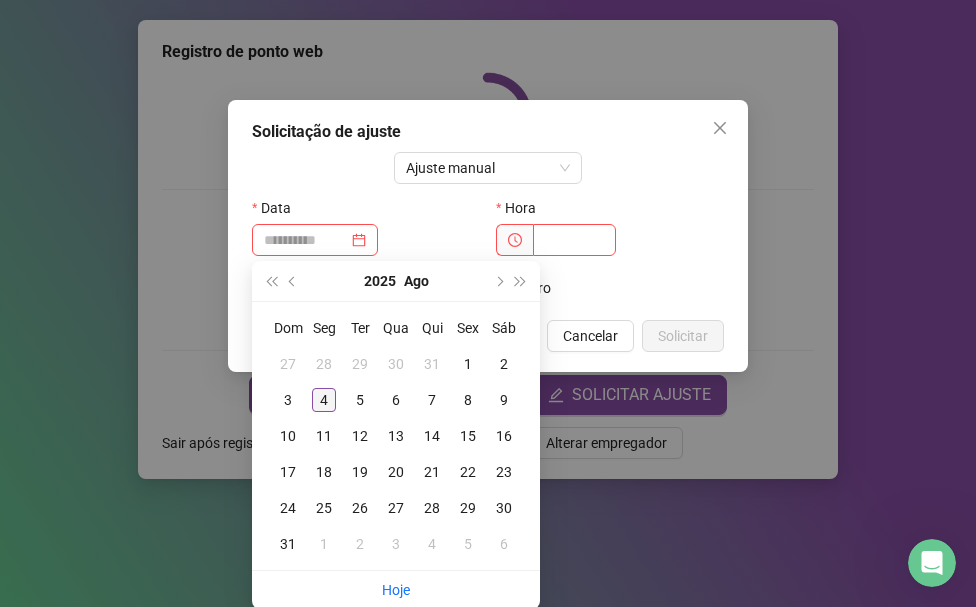 click on "4" at bounding box center (324, 400) 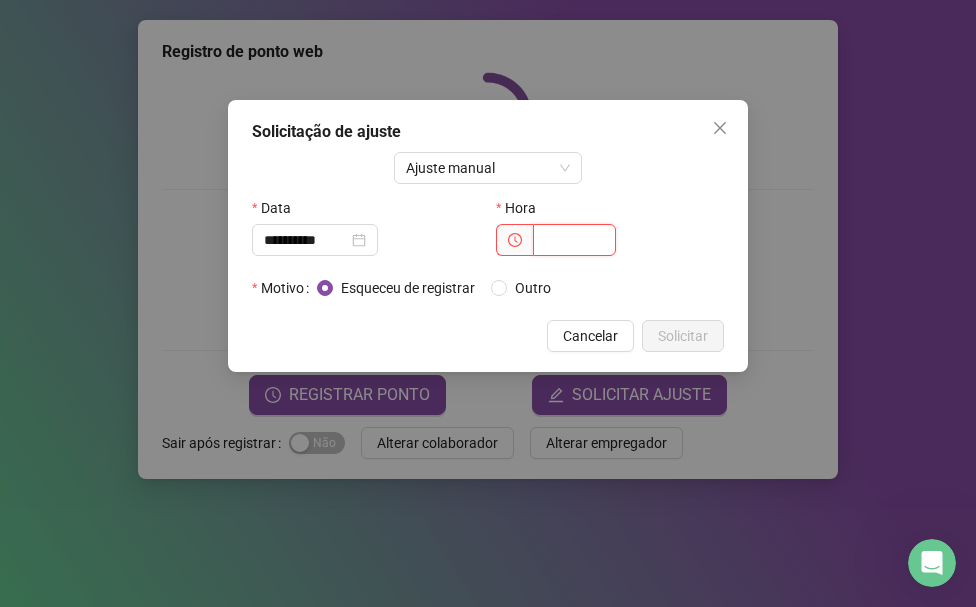 click at bounding box center (574, 240) 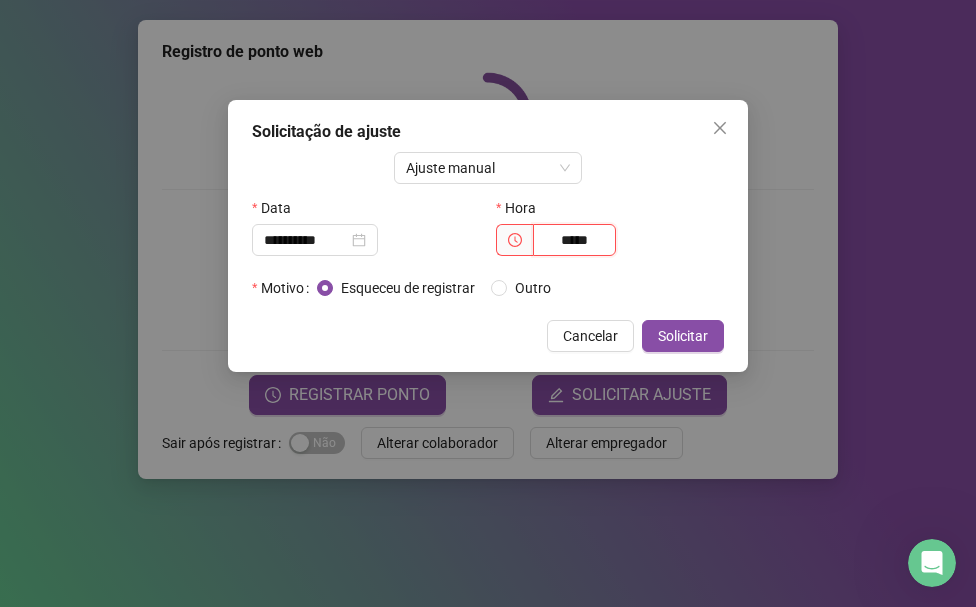 type on "*****" 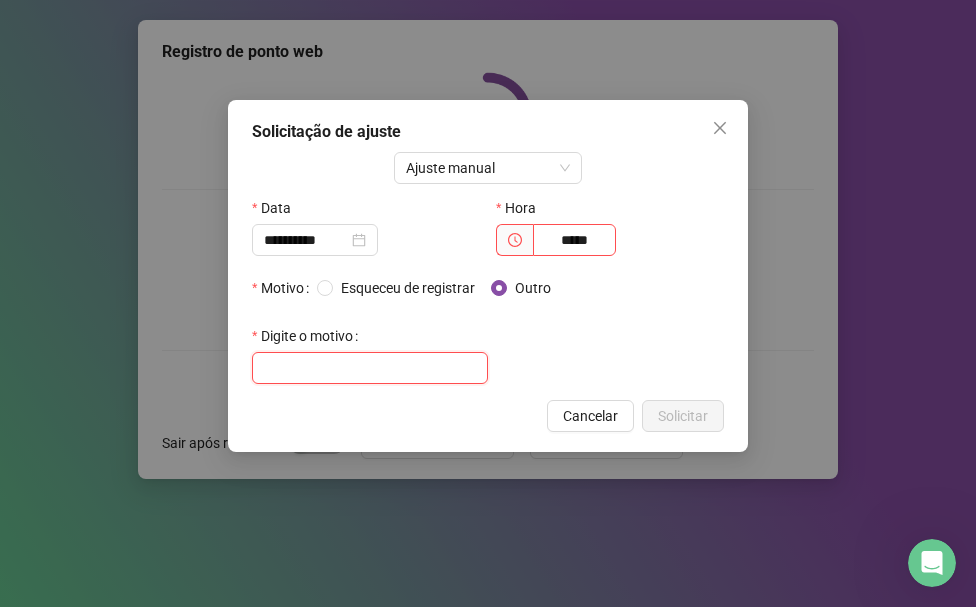 click at bounding box center [370, 368] 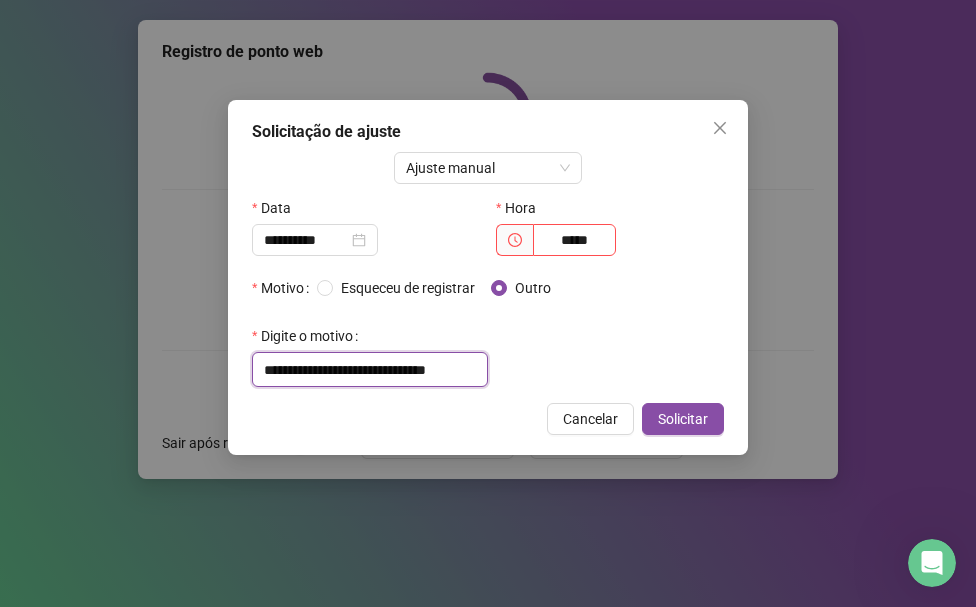 scroll, scrollTop: 0, scrollLeft: 23, axis: horizontal 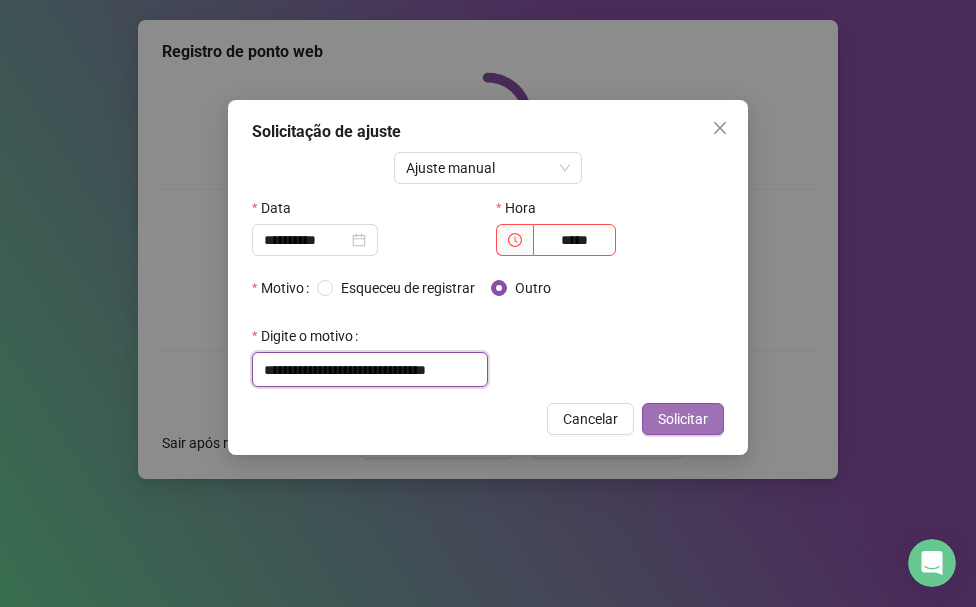 type on "**********" 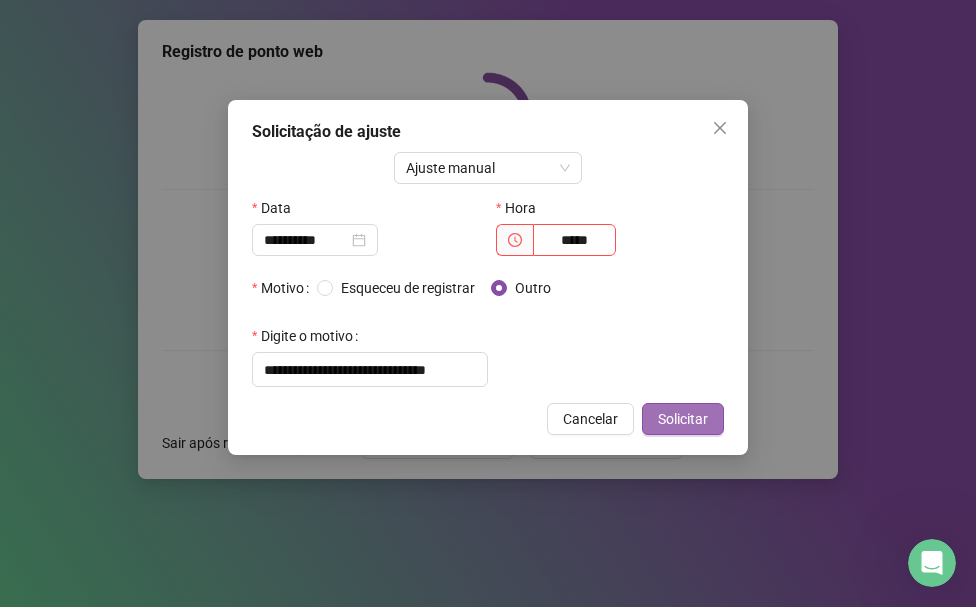 click on "Solicitar" at bounding box center (683, 419) 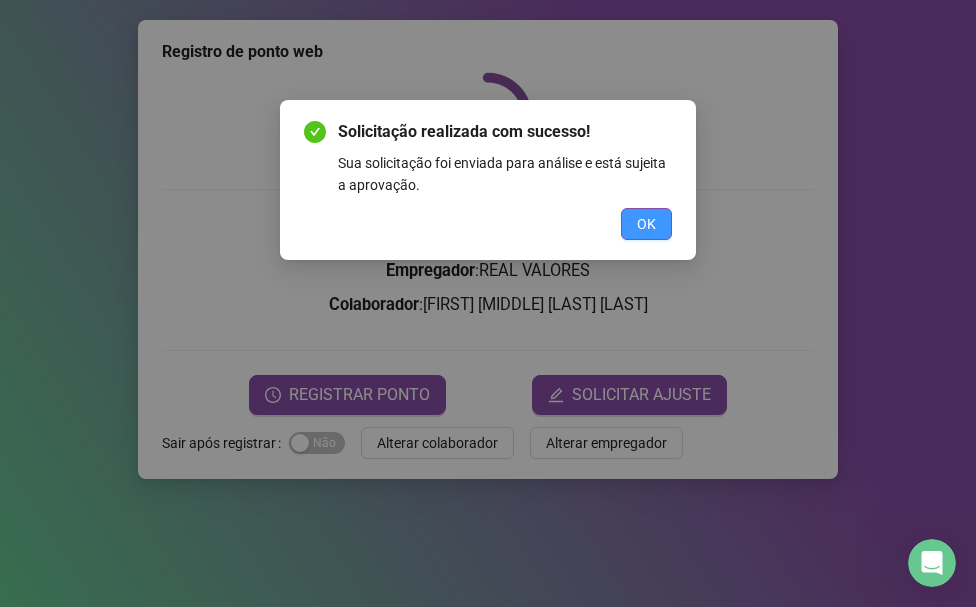 click on "OK" at bounding box center [646, 224] 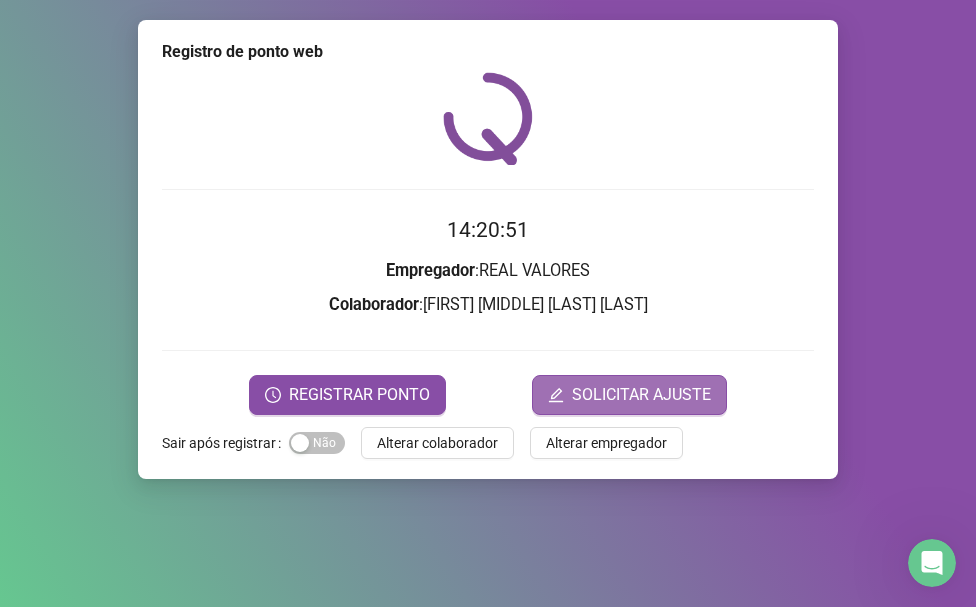 click on "SOLICITAR AJUSTE" at bounding box center [641, 395] 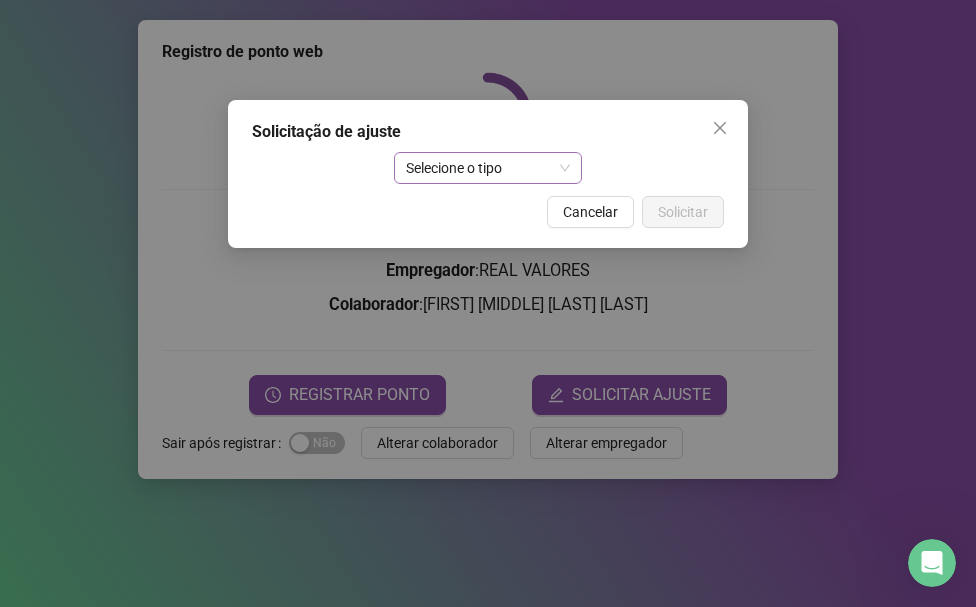 click on "Selecione o tipo" at bounding box center (488, 168) 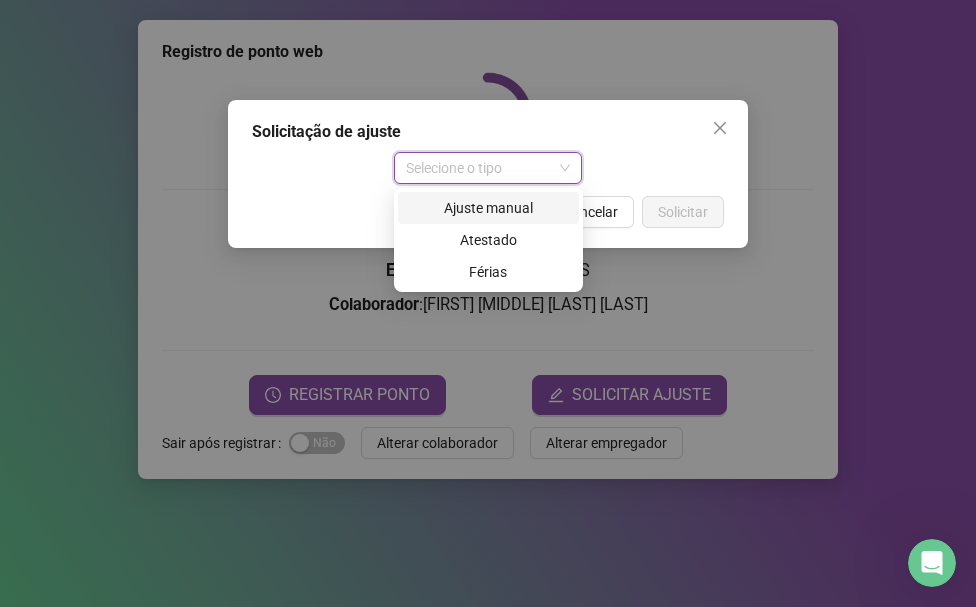 click on "Ajuste manual" at bounding box center [488, 208] 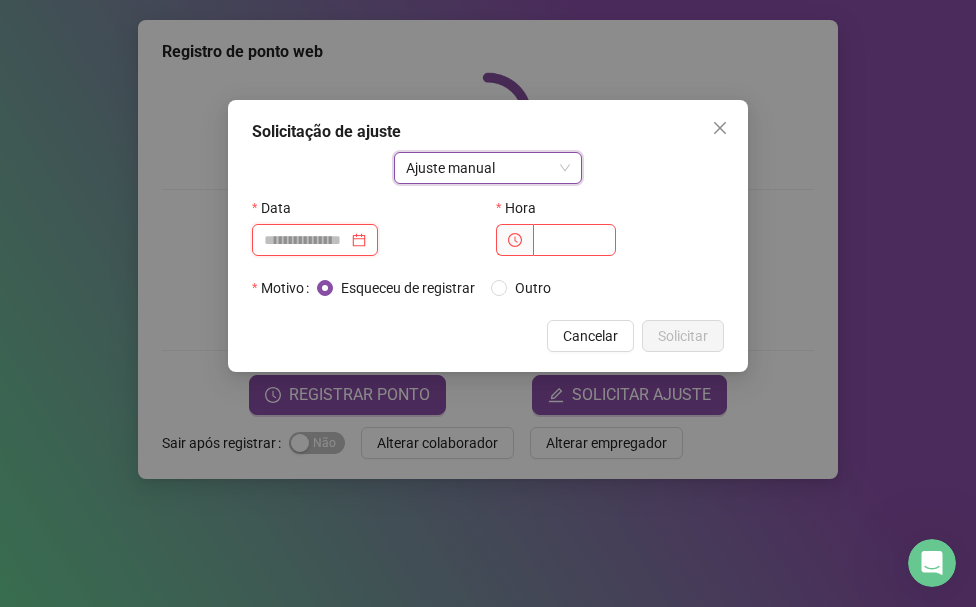 click at bounding box center [306, 240] 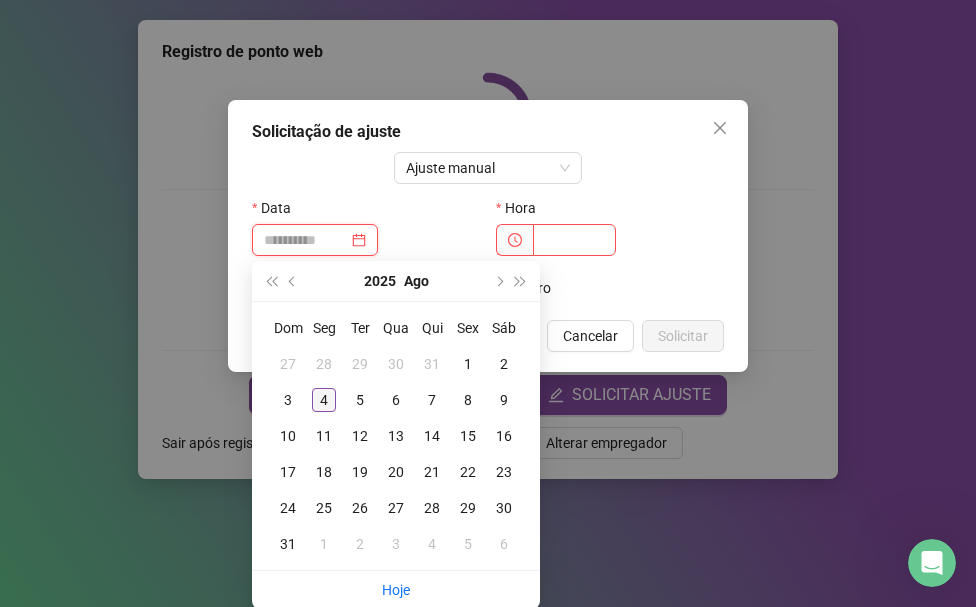 type on "**********" 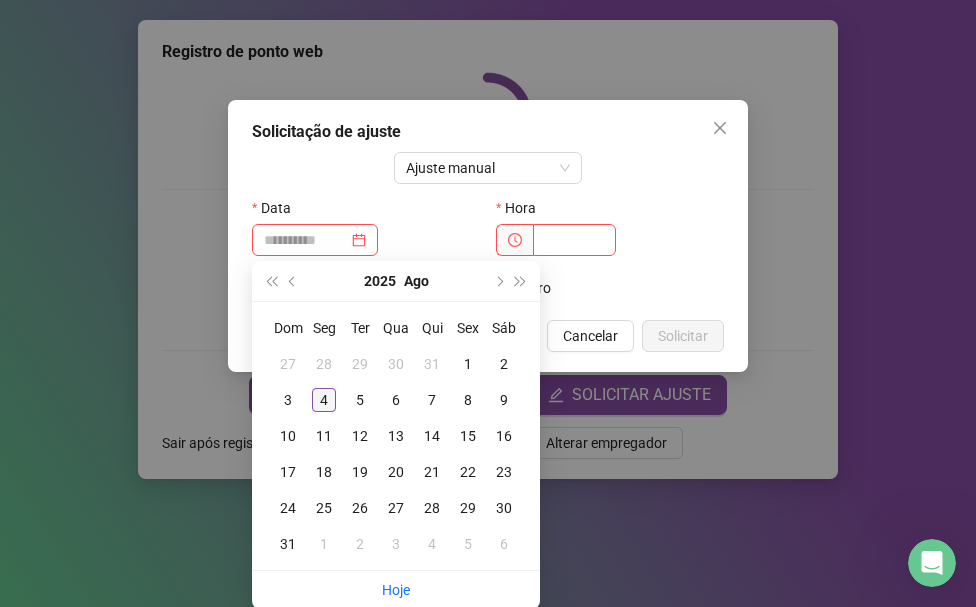 click on "4" at bounding box center (324, 400) 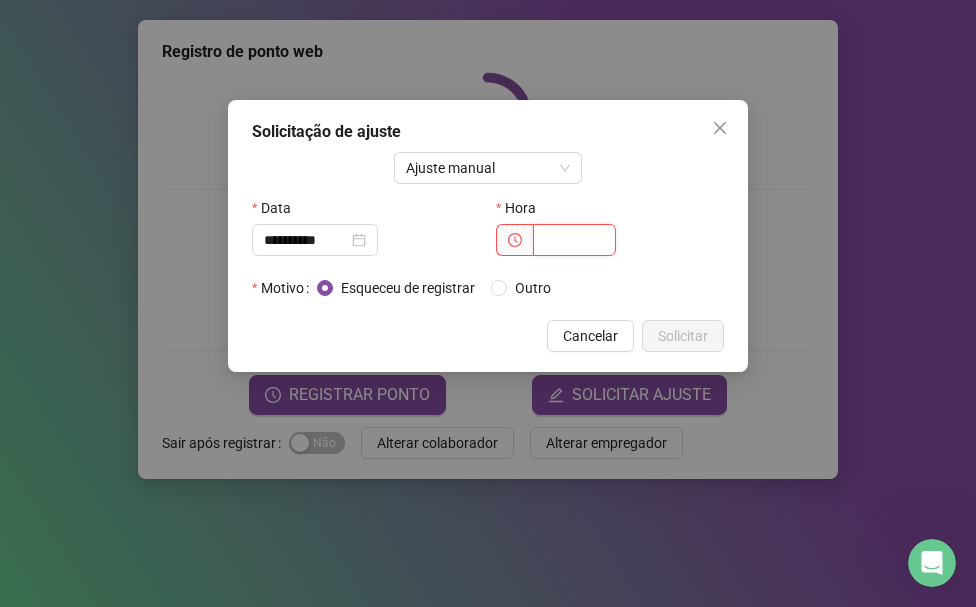 click at bounding box center [574, 240] 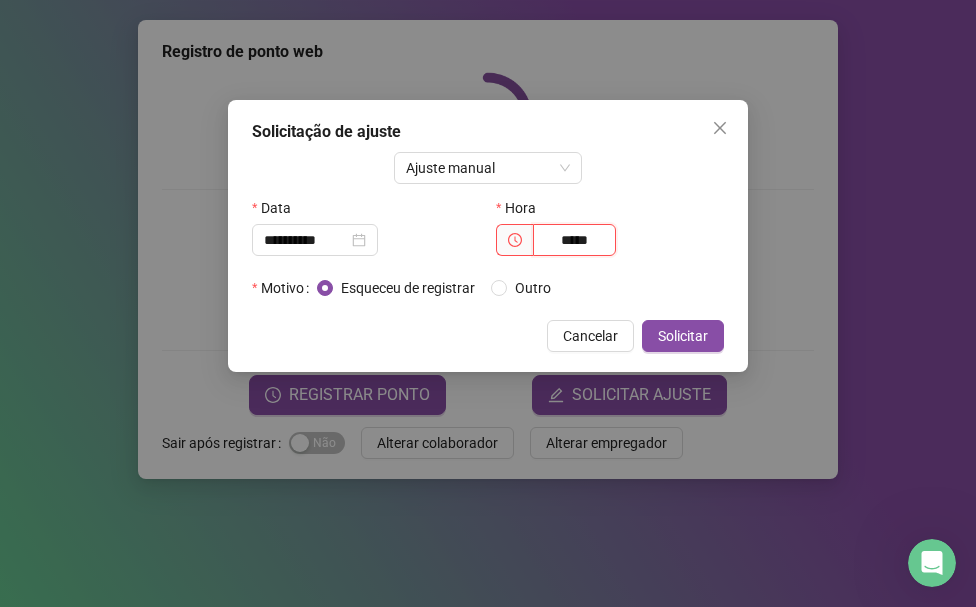 type on "*****" 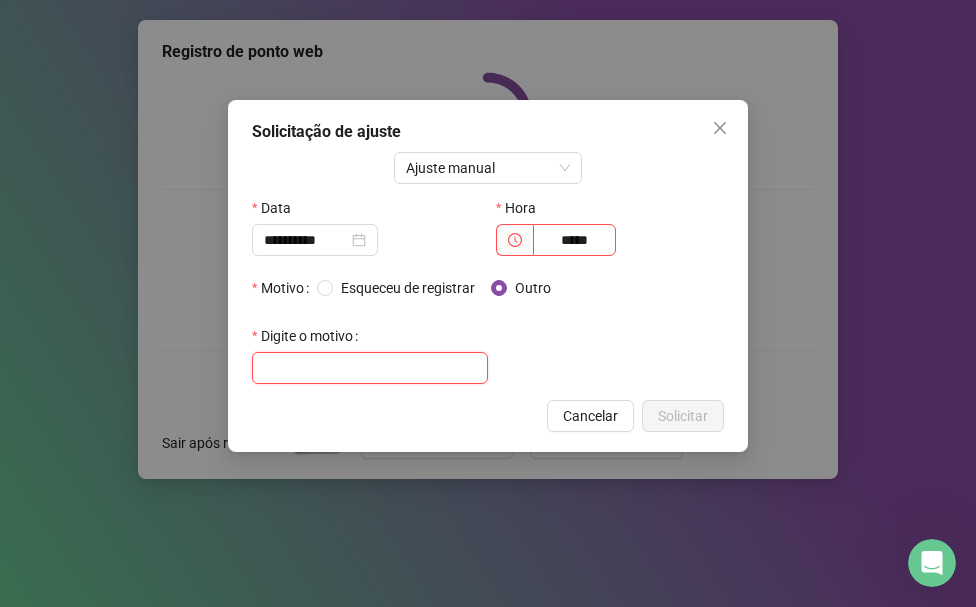click at bounding box center [370, 368] 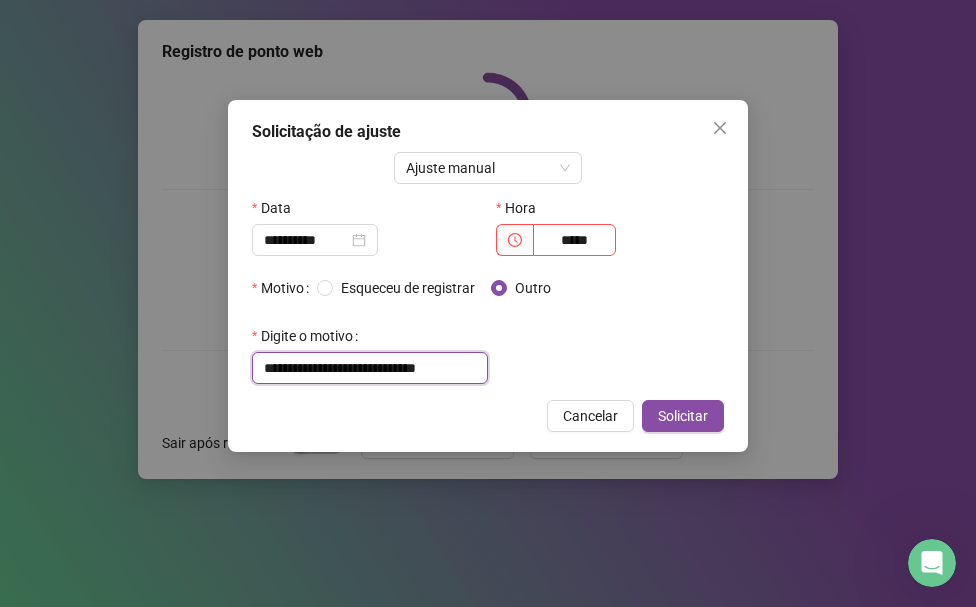 scroll, scrollTop: 0, scrollLeft: 9, axis: horizontal 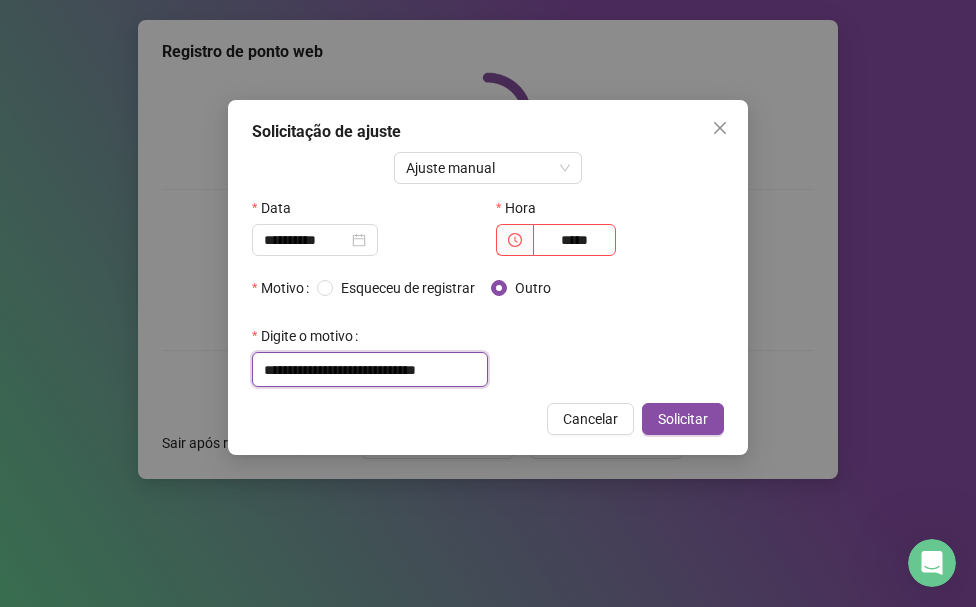 type on "**********" 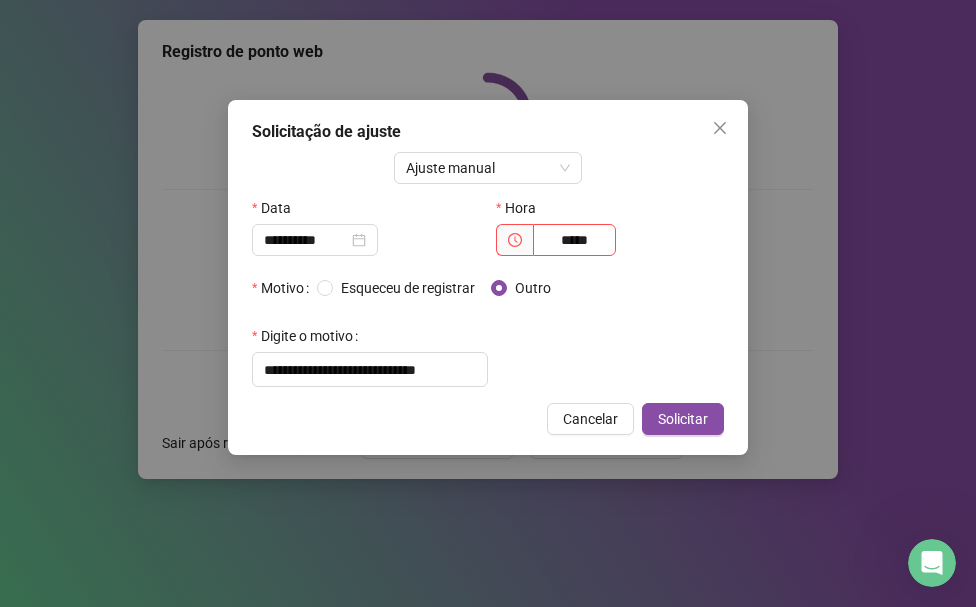 click on "**********" at bounding box center [488, 277] 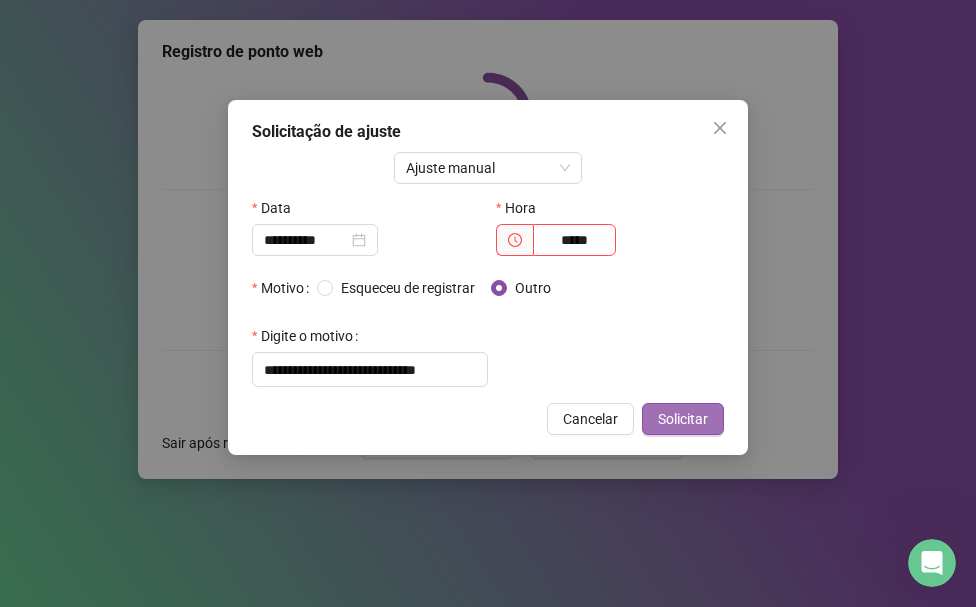 click on "Solicitar" at bounding box center (683, 419) 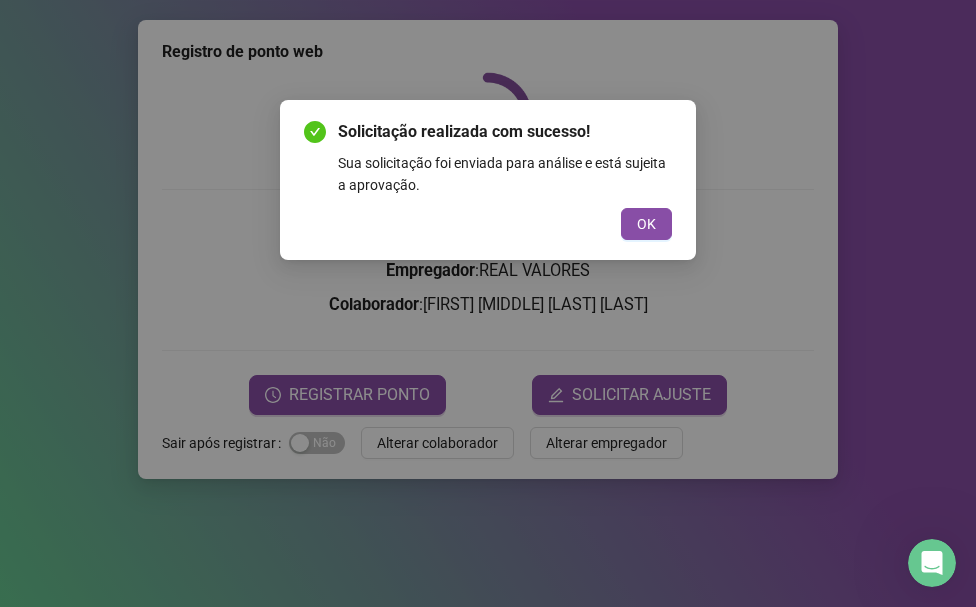 click on "Solicitação realizada com sucesso! Sua solicitação foi enviada para análise e está sujeita a aprovação. OK" at bounding box center (488, 180) 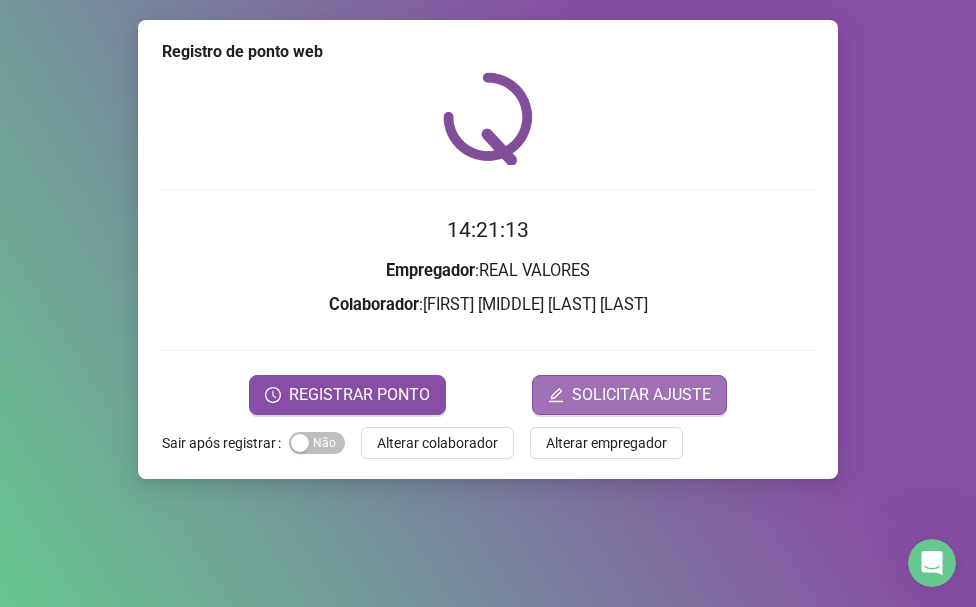 click on "SOLICITAR AJUSTE" at bounding box center [641, 395] 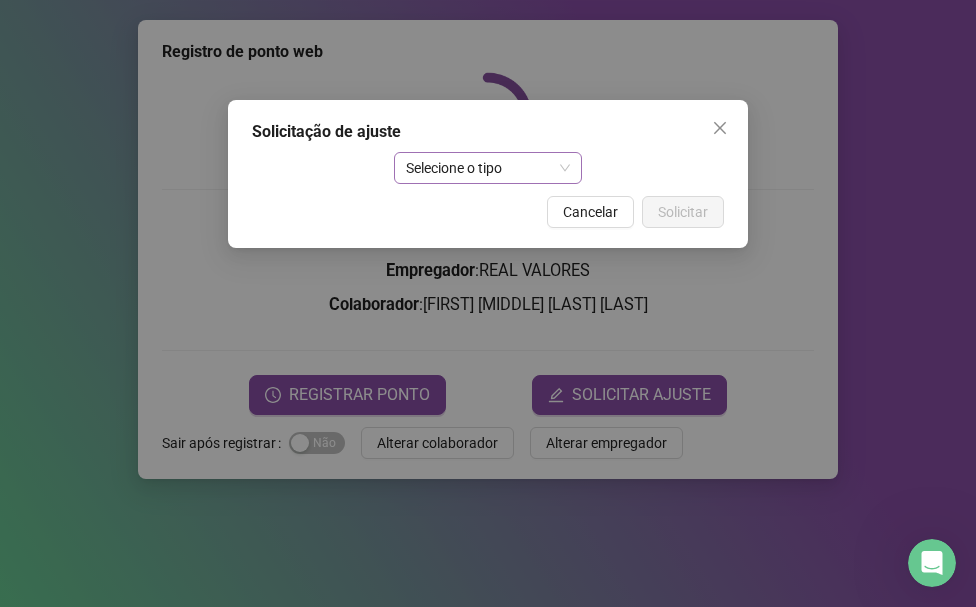 click on "Selecione o tipo" at bounding box center (488, 168) 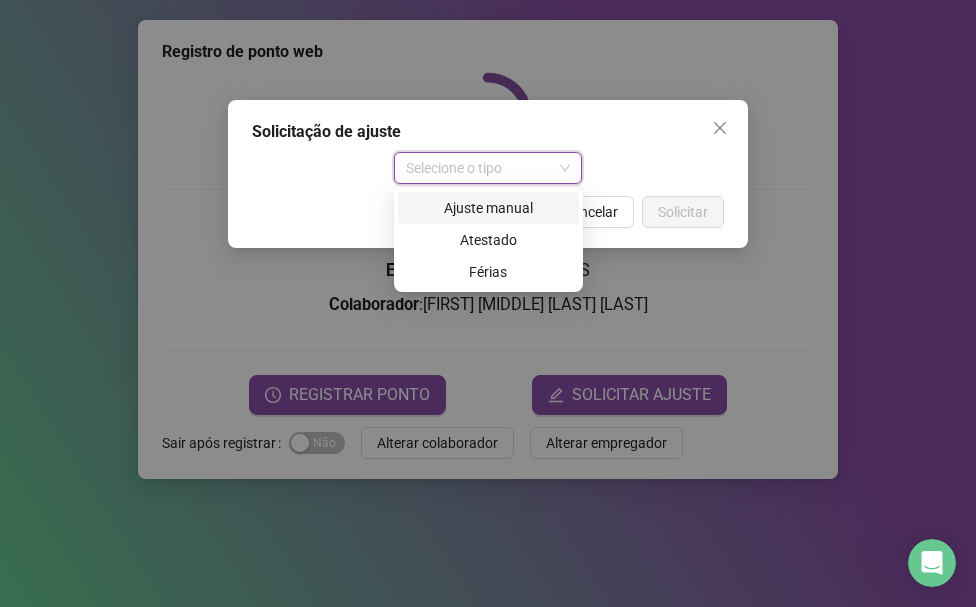 click on "Ajuste manual" at bounding box center (488, 208) 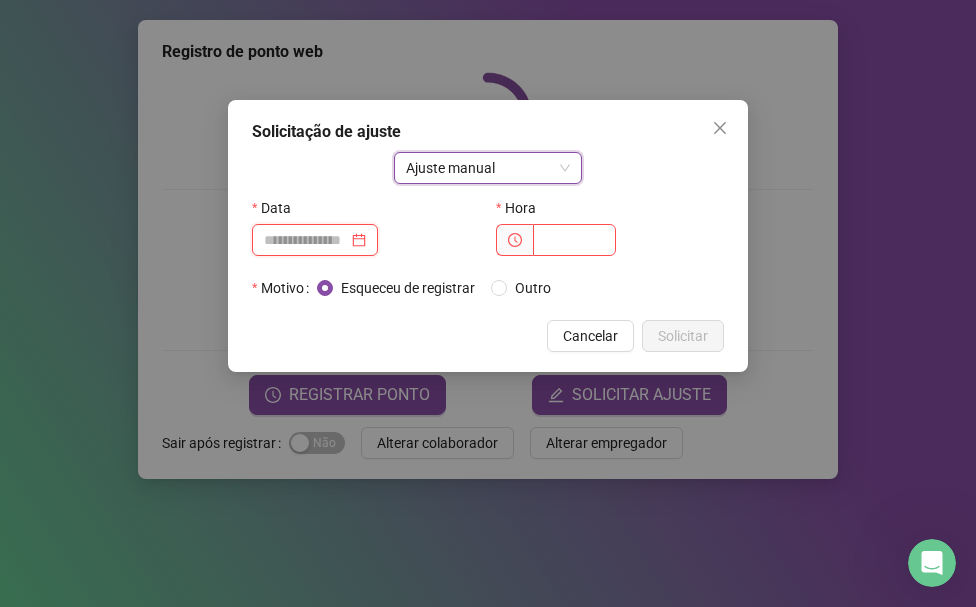 click at bounding box center [306, 240] 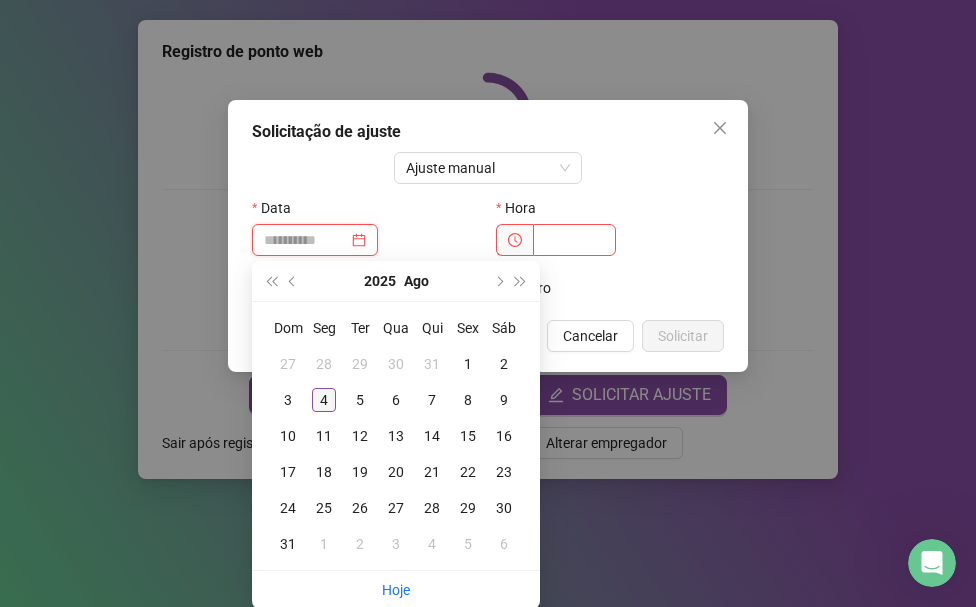 type on "**********" 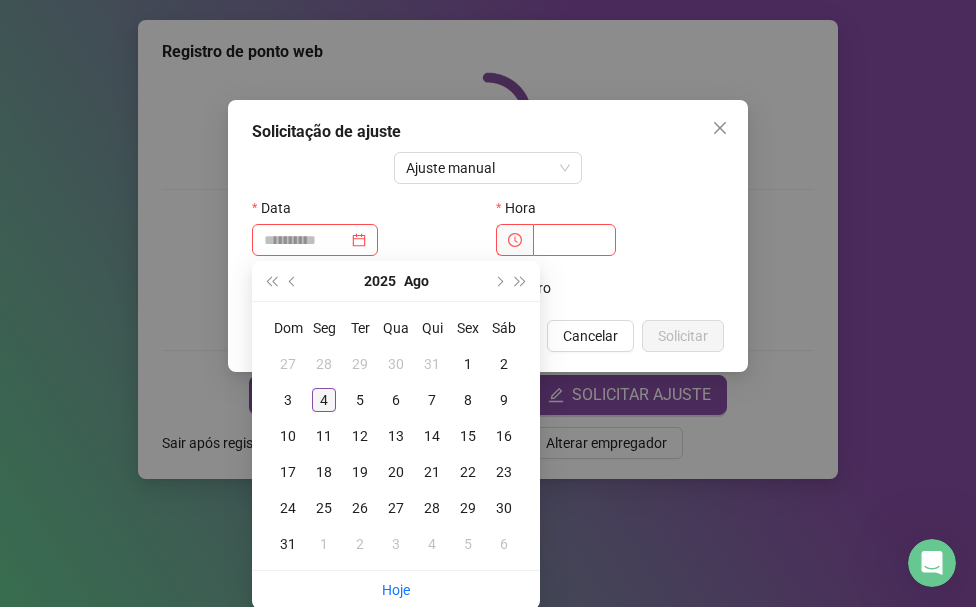click on "4" at bounding box center [324, 400] 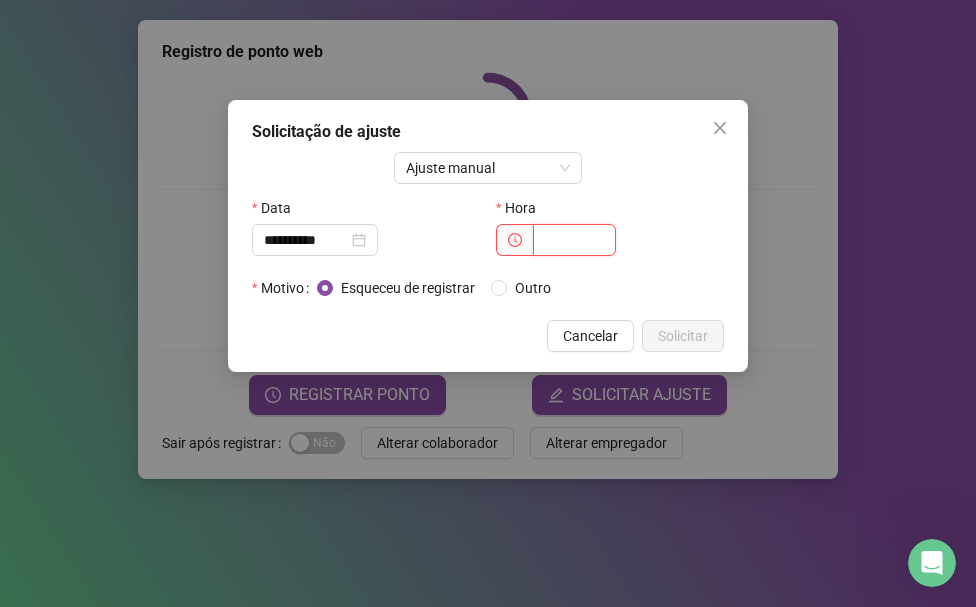 click at bounding box center [574, 240] 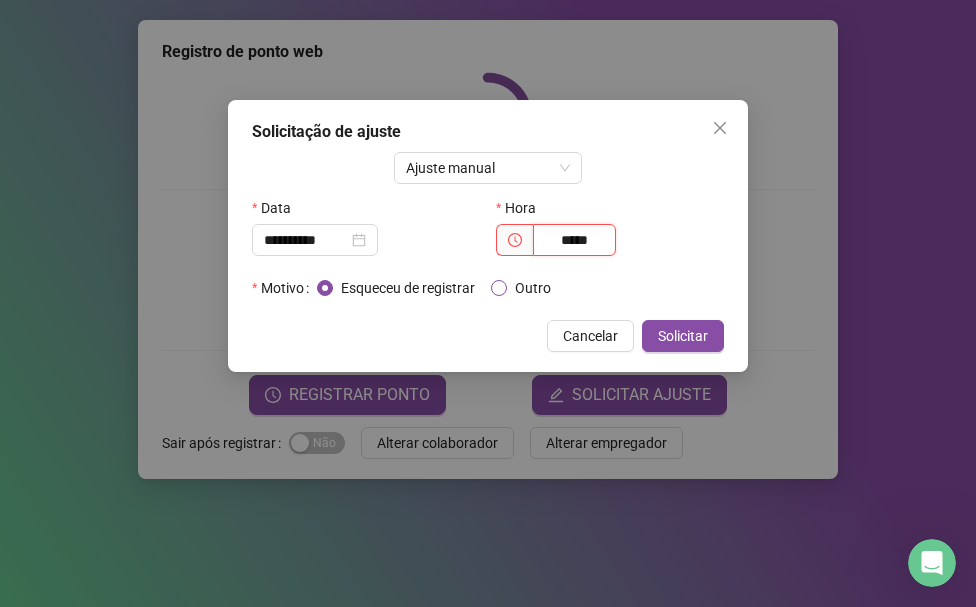 type on "*****" 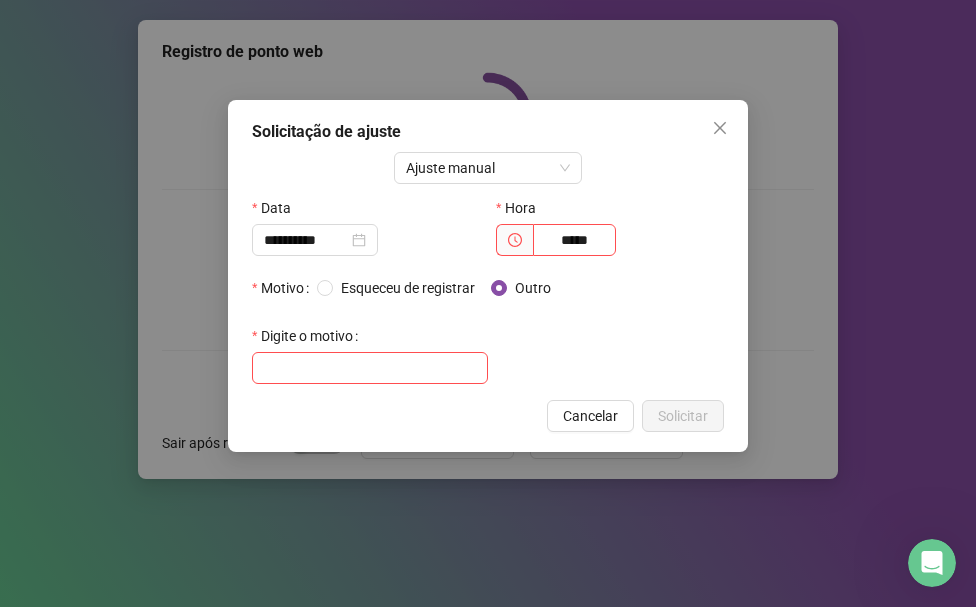 click on "Digite o motivo" at bounding box center (309, 336) 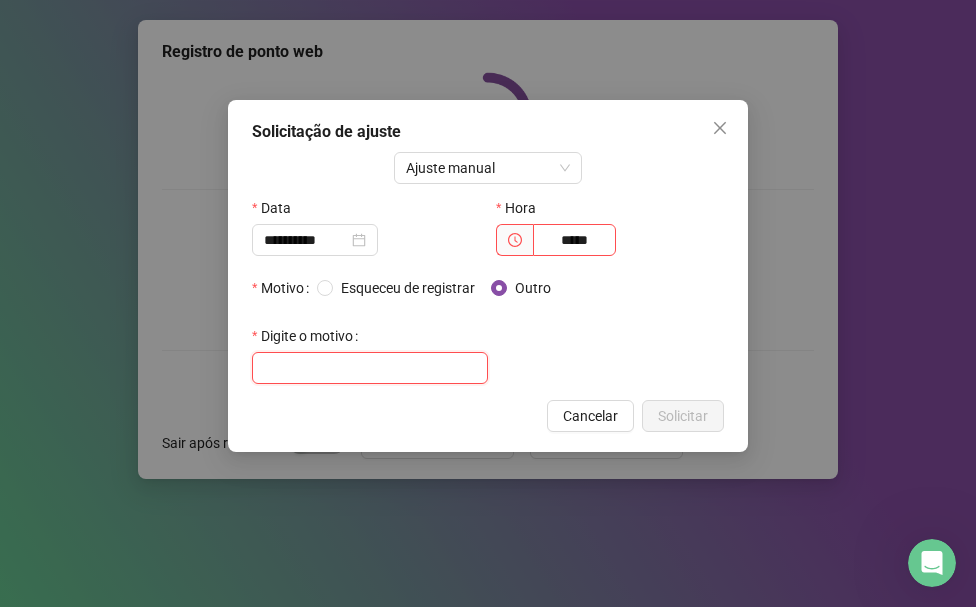 click at bounding box center (370, 368) 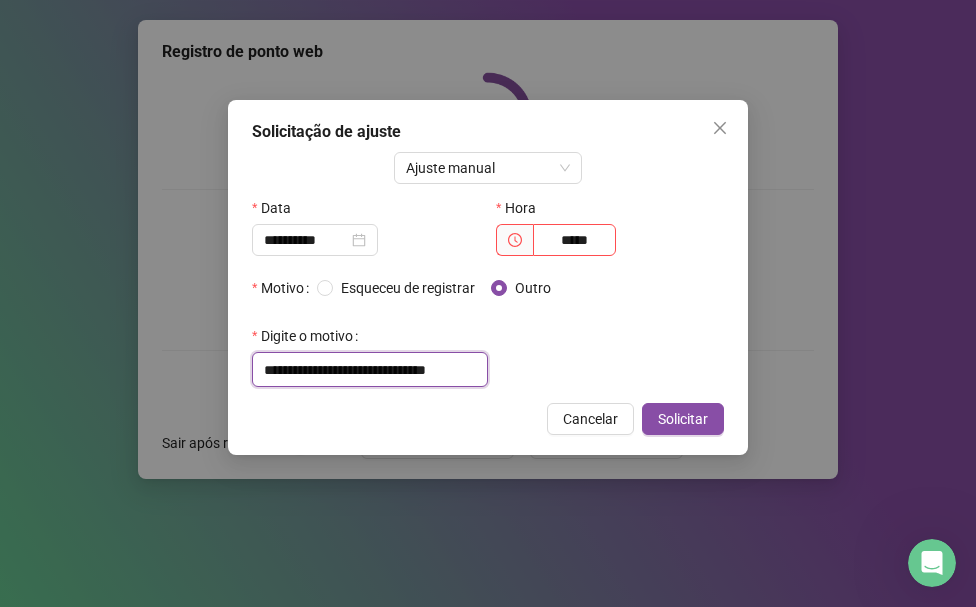 scroll, scrollTop: 0, scrollLeft: 23, axis: horizontal 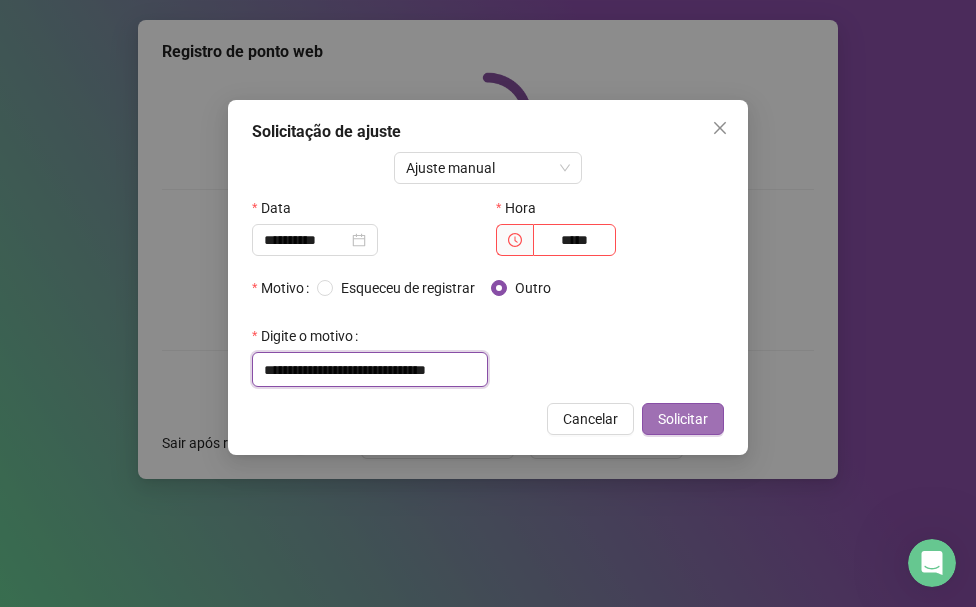 type on "**********" 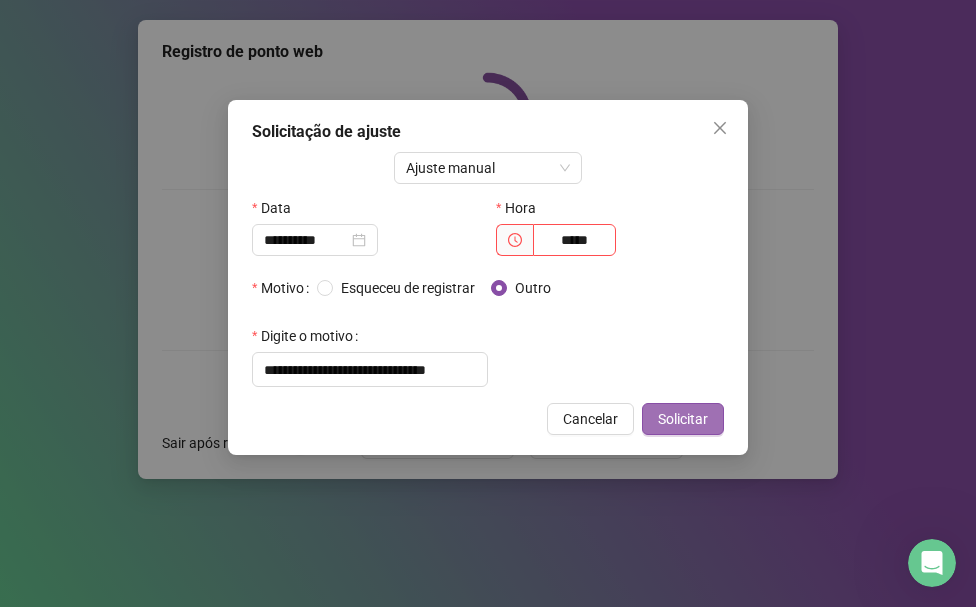 click on "Solicitar" at bounding box center (683, 419) 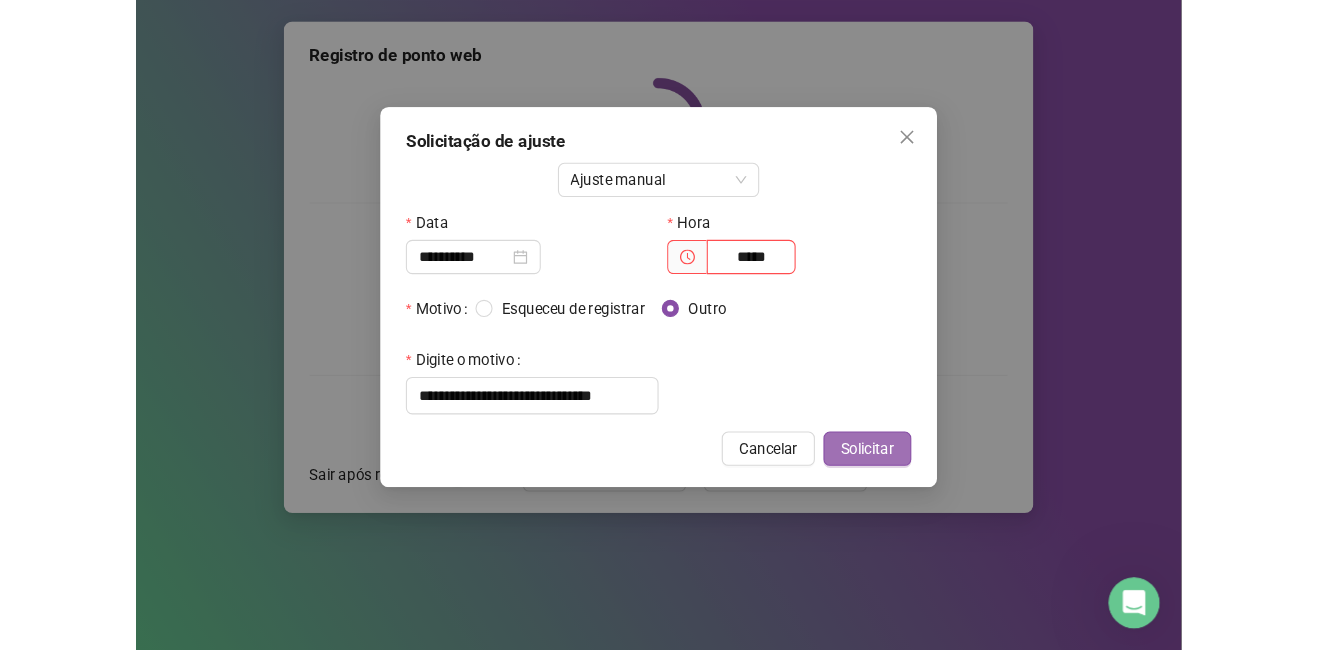 scroll, scrollTop: 0, scrollLeft: 0, axis: both 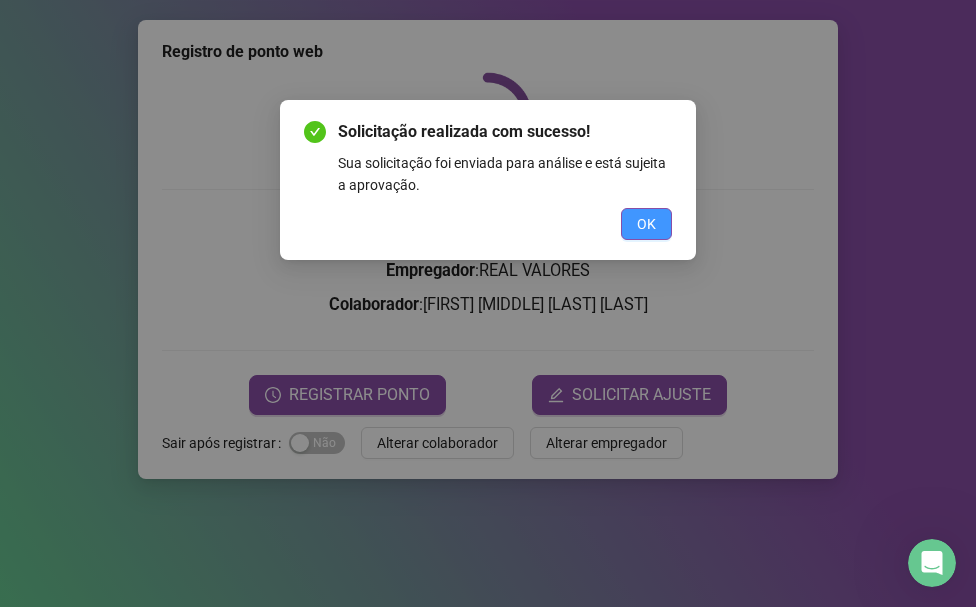click on "OK" at bounding box center [646, 224] 